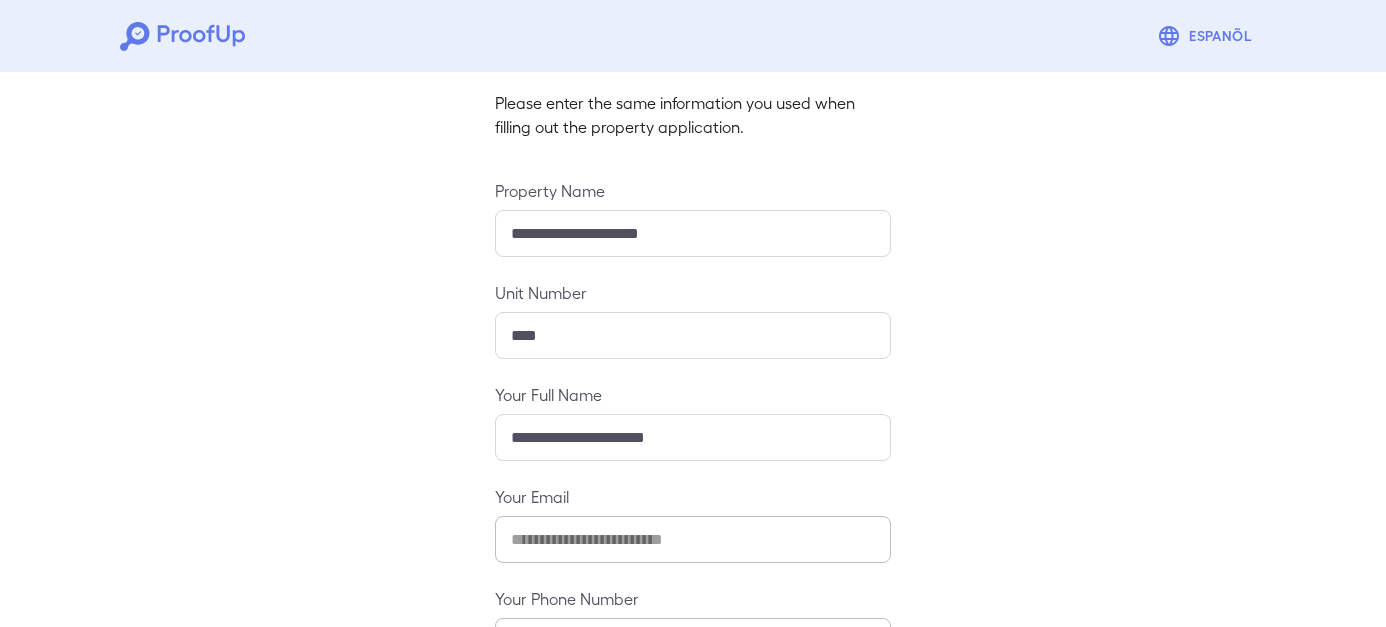 scroll, scrollTop: 279, scrollLeft: 0, axis: vertical 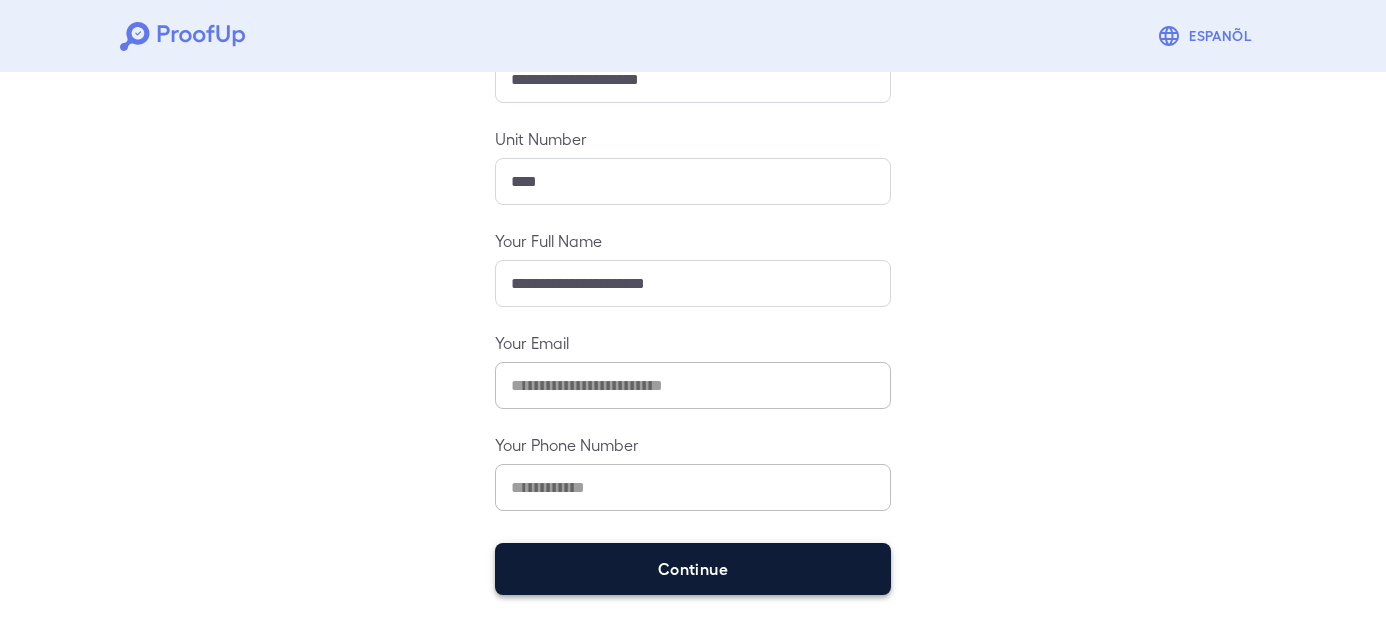 click on "Continue" at bounding box center (693, 569) 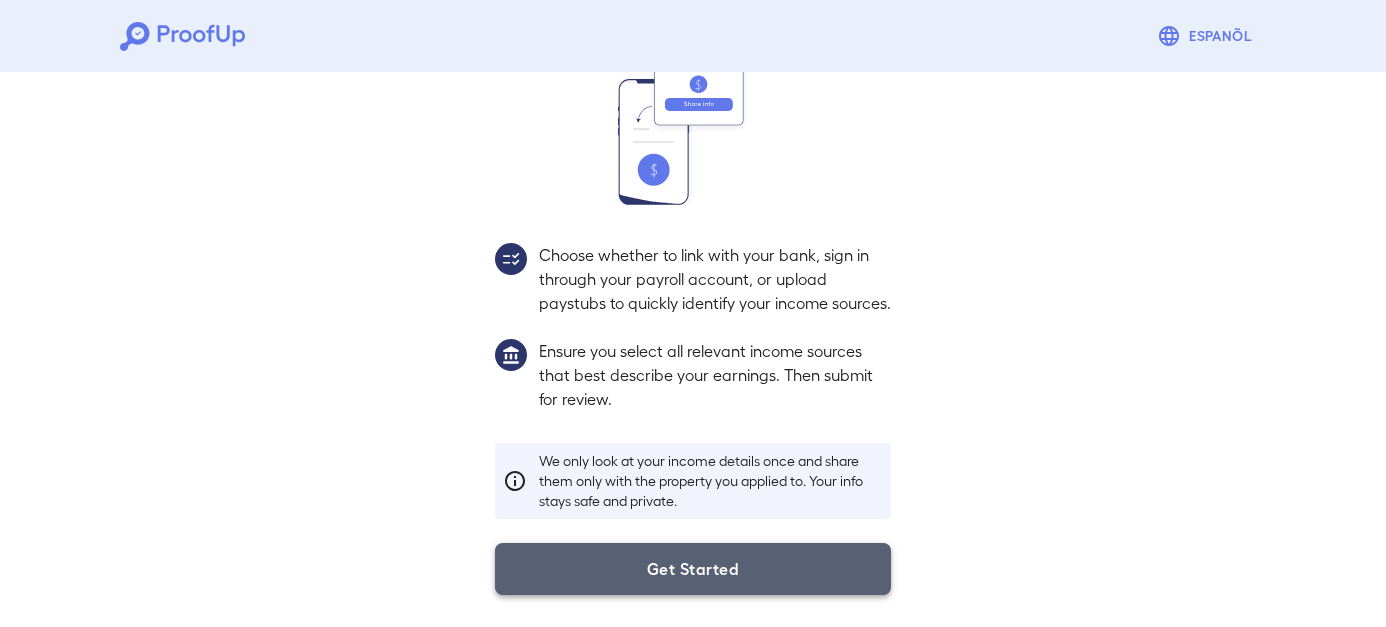 click on "Get Started" at bounding box center [693, 569] 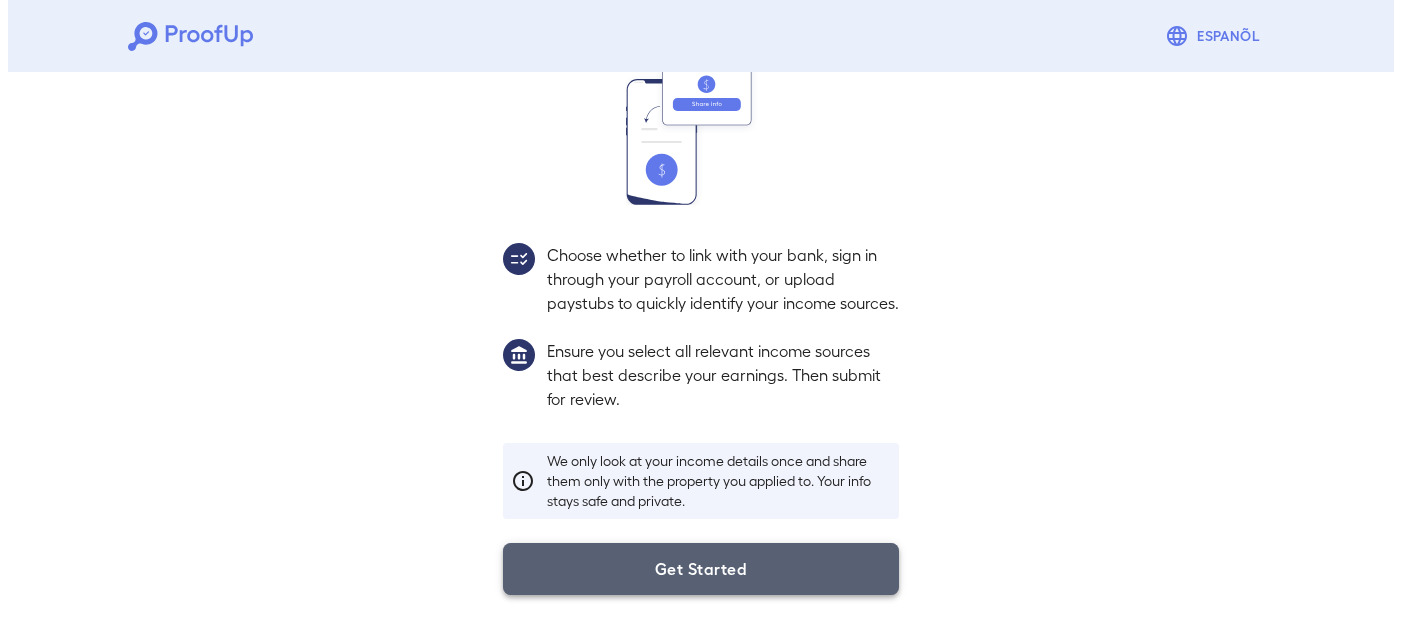 scroll, scrollTop: 137, scrollLeft: 0, axis: vertical 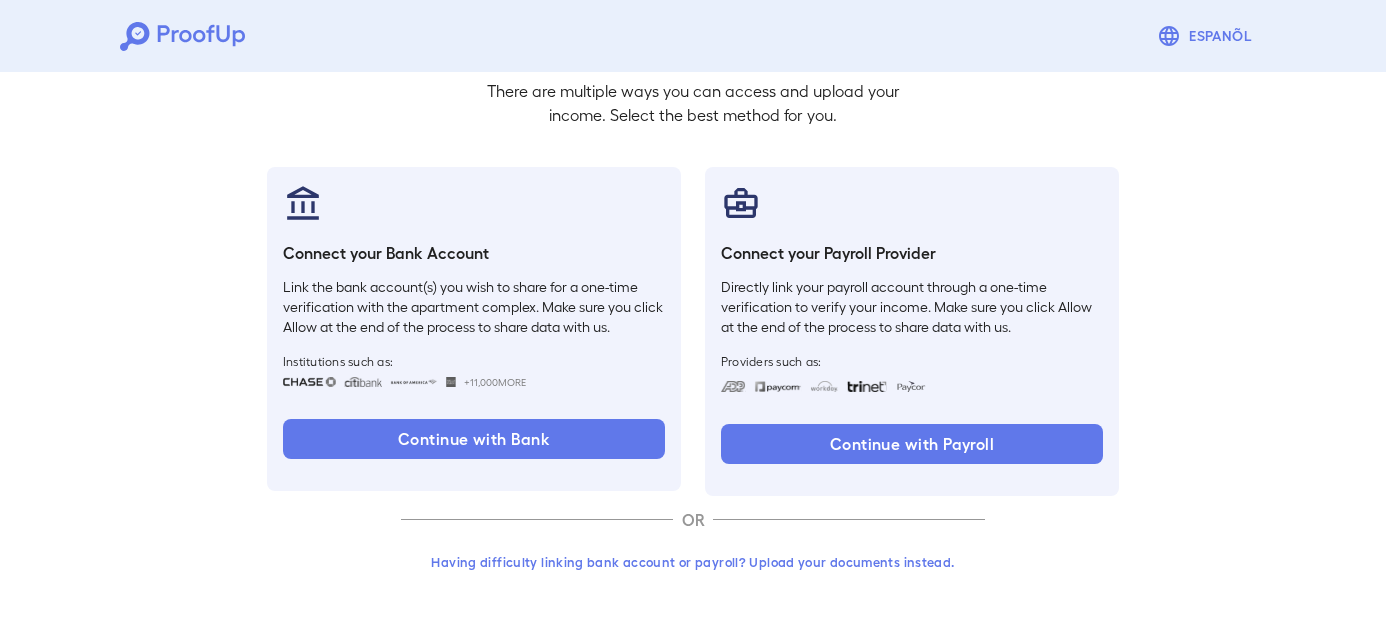 click on "Having difficulty linking bank account or payroll? Upload your documents instead." at bounding box center [693, 570] 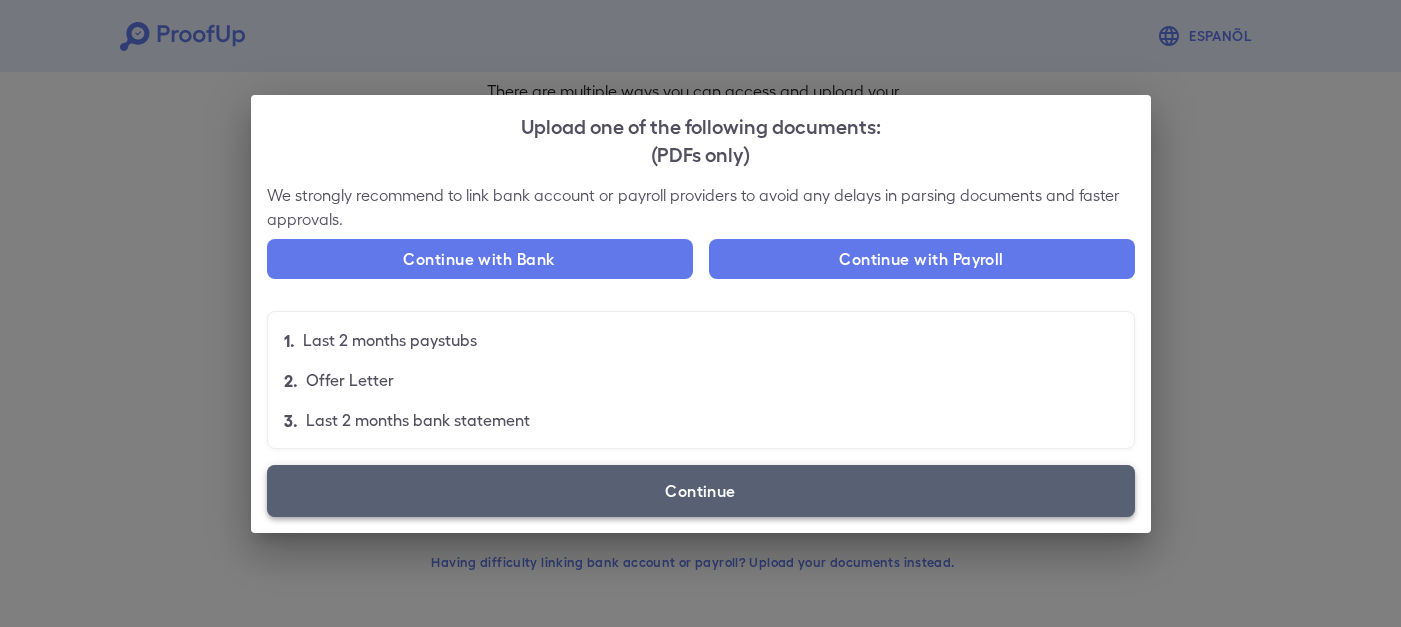 click on "Continue" at bounding box center (701, 491) 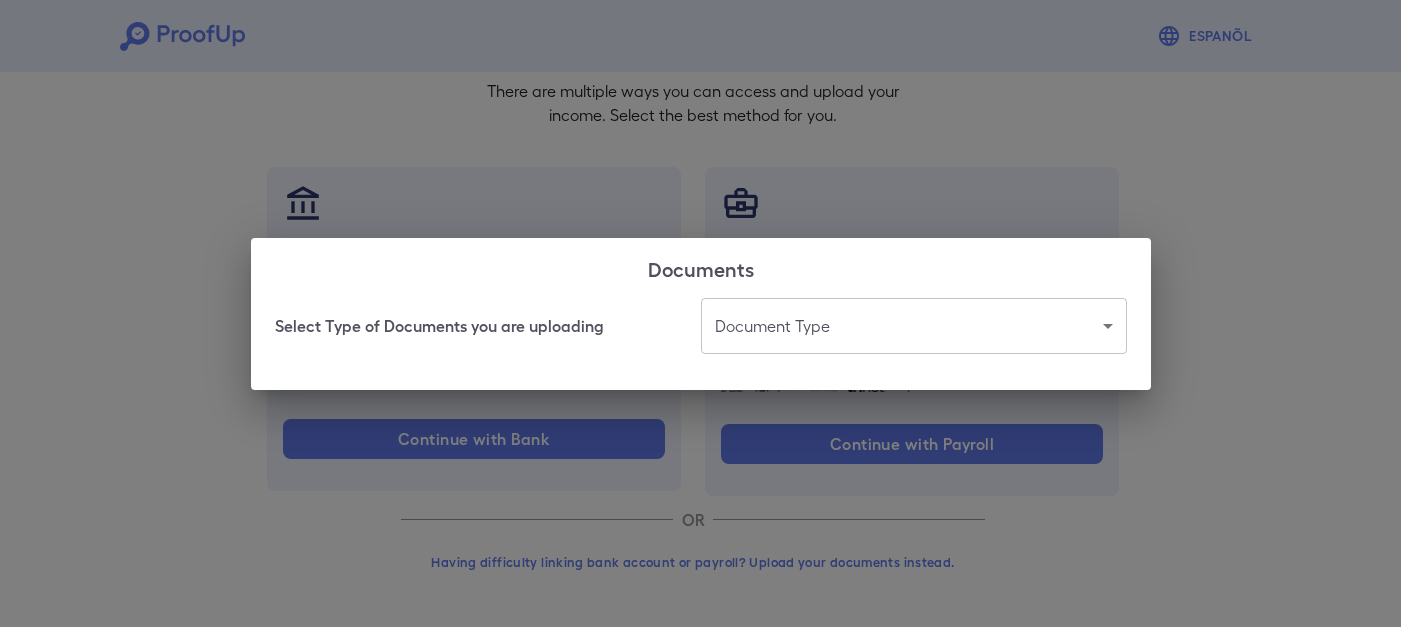 click on "Espanõl Go back How Would You Like to Verify Your Income? There are multiple ways you can access and upload your income. Select the best method for you. Connect your Bank Account Link the bank account(s) you wish to share for a one-time verification with the apartment complex. Make sure you click Allow at the end of the process to share data with us. Institutions such as: +11,000 More Continue with Bank Connect your Payroll Provider Directly link your payroll account through a one-time verification to verify your income. Make sure you click Allow at the end of the process to share data with us. Providers such as: Continue with Payroll OR Having difficulty linking bank account or payroll? Upload your documents instead. Documents Select Type of Documents you are uploading Document Type" at bounding box center (700, 245) 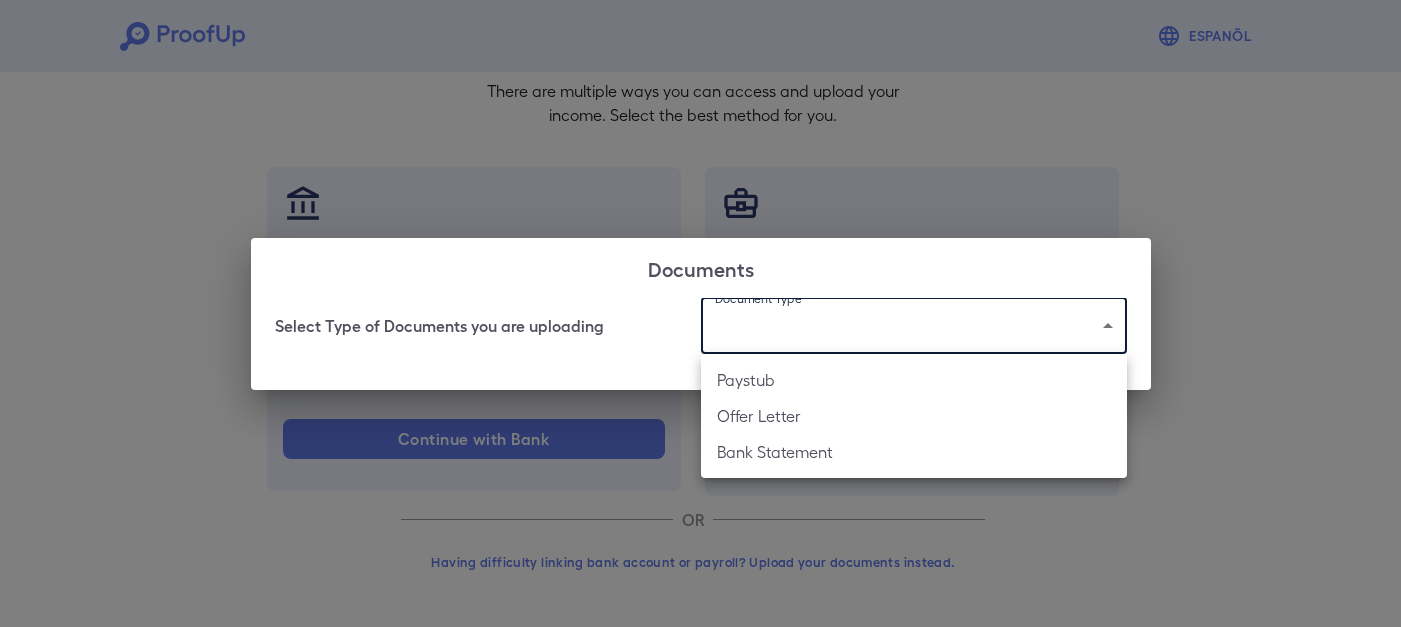 click on "Paystub" at bounding box center [914, 380] 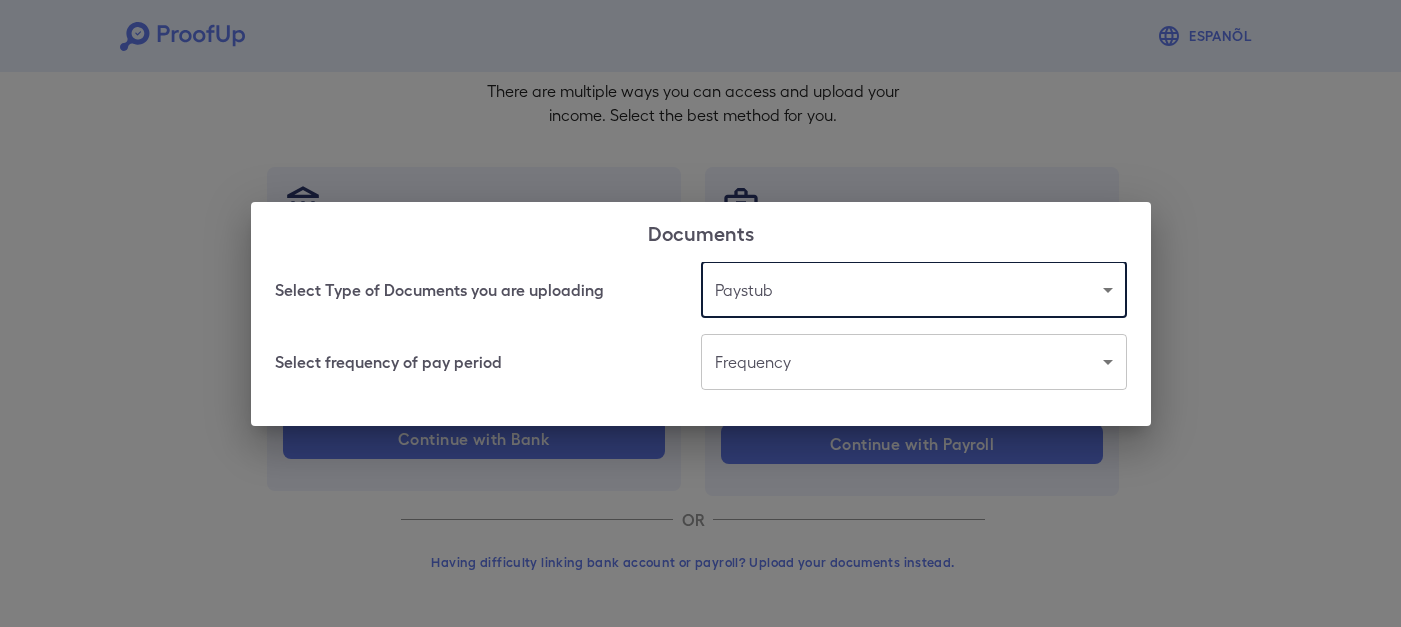 click on "Espanõl Go back How Would You Like to Verify Your Income? There are multiple ways you can access and upload your income. Select the best method for you. Connect your Bank Account Link the bank account(s) you wish to share for a one-time verification with the apartment complex. Make sure you click Allow at the end of the process to share data with us. Institutions such as: +11,000 More Continue with Bank Connect your Payroll Provider Directly link your payroll account through a one-time verification to verify your income. Make sure you click Allow at the end of the process to share data with us. Providers such as: Continue with Payroll OR Having difficulty linking bank account or payroll? Upload your documents instead. Documents Select Type of Documents you are uploading Paystub ******* Select frequency of pay period Frequency" at bounding box center (700, 245) 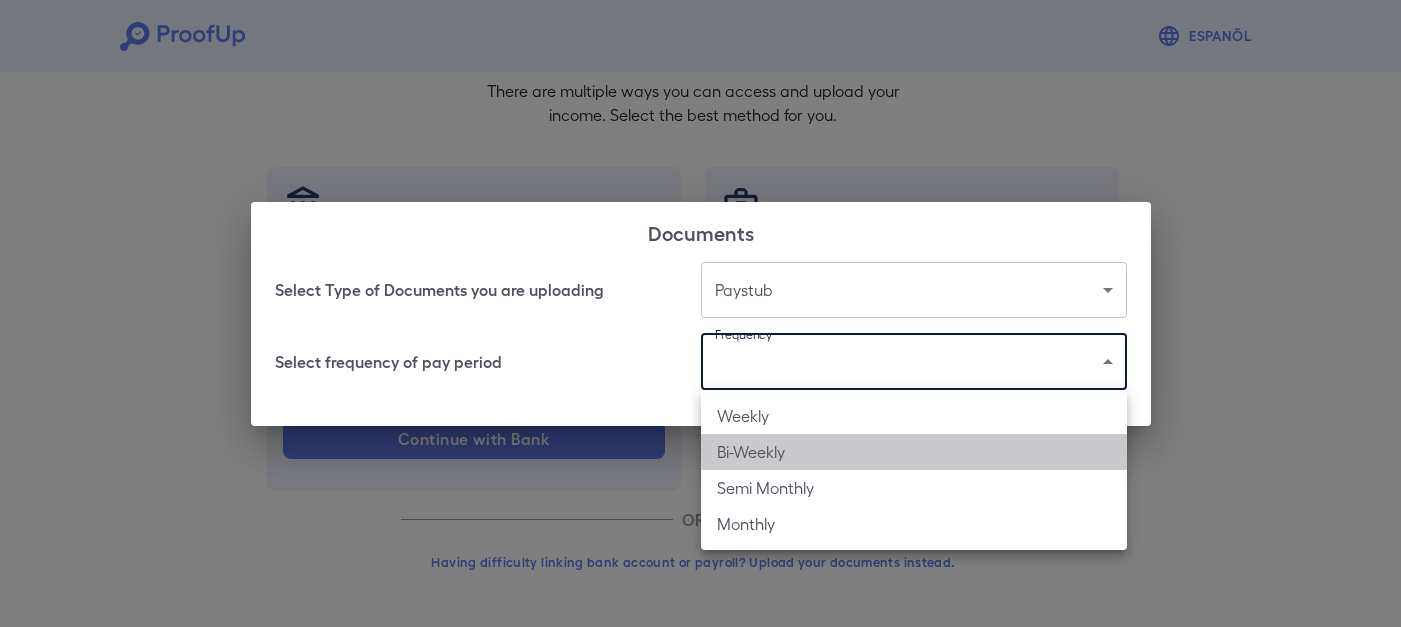click on "Bi-Weekly" at bounding box center (914, 452) 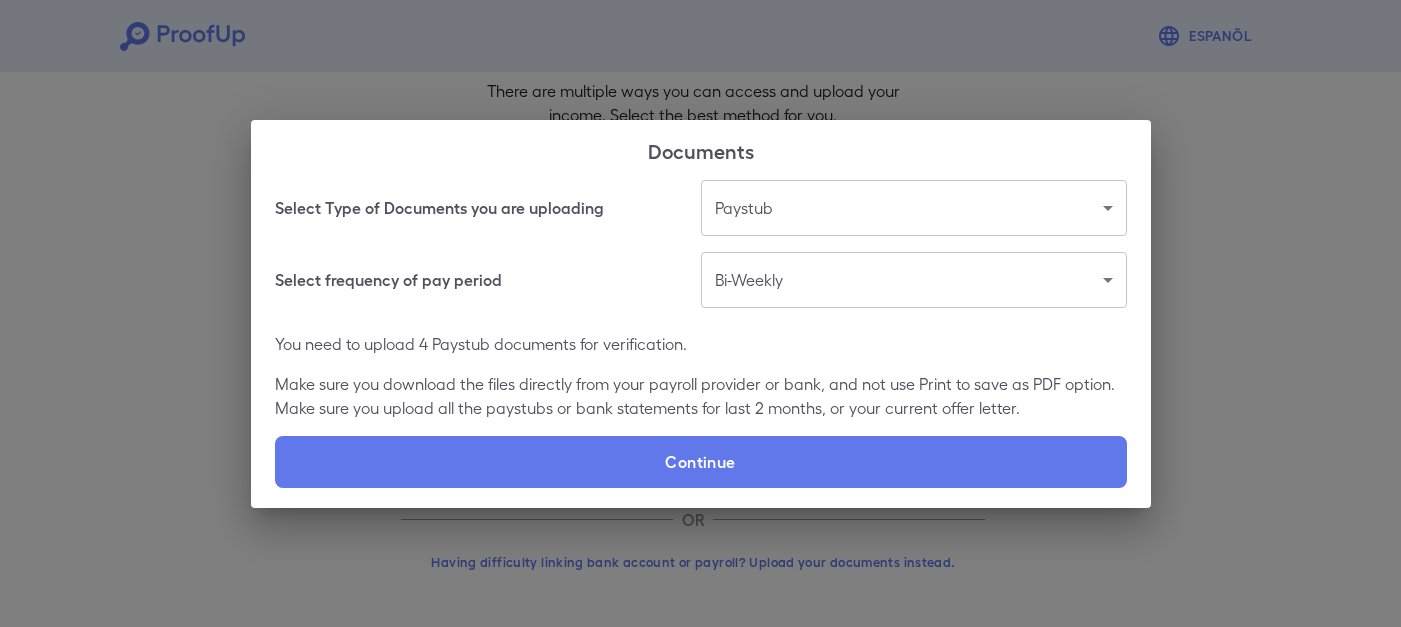 click on "Espanõl Go back How Would You Like to Verify Your Income? There are multiple ways you can access and upload your income. Select the best method for you. Connect your Bank Account Link the bank account(s) you wish to share for a one-time verification with the apartment complex. Make sure you click Allow at the end of the process to share data with us. Institutions such as: +11,000 More Continue with Bank Connect your Payroll Provider Directly link your payroll account through a one-time verification to verify your income. Make sure you click Allow at the end of the process to share data with us. Providers such as: Continue with Payroll OR Having difficulty linking bank account or payroll? Upload your documents instead. Documents Select Type of Documents you are uploading Paystub ******* Select frequency of pay period Bi-Weekly You need to upload 4 Paystub documents for verification. Continue" at bounding box center (700, 245) 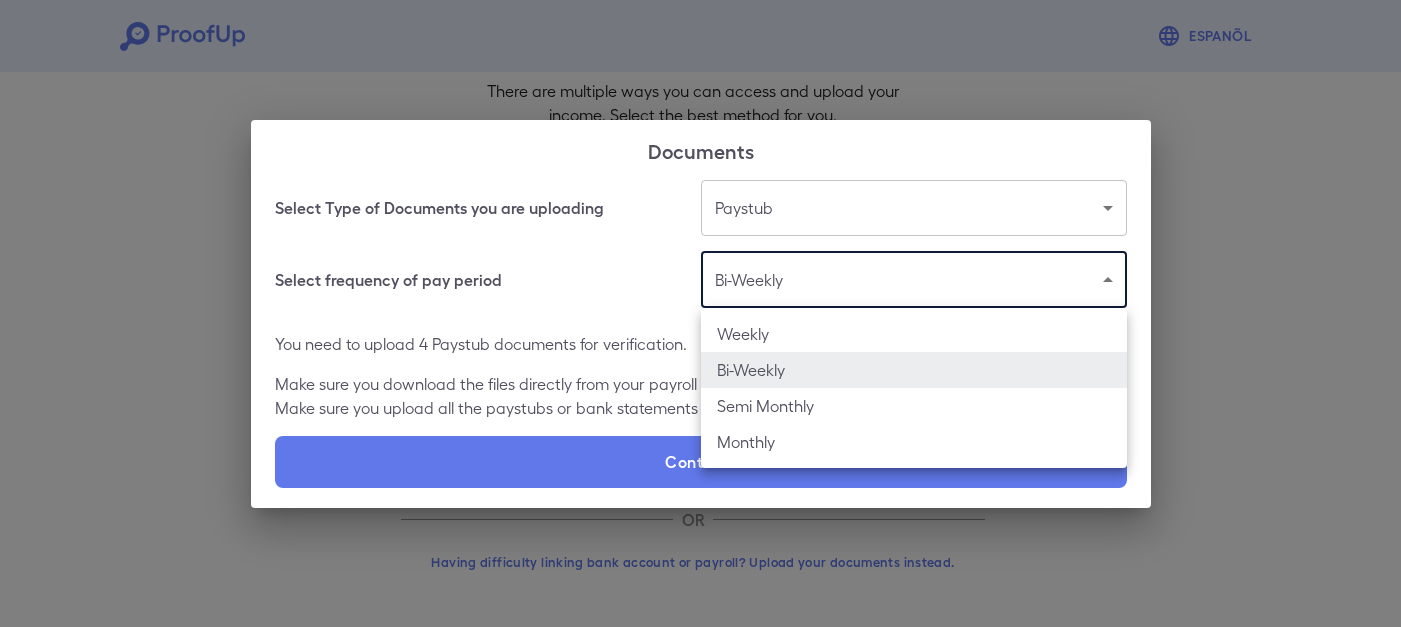 click on "Weekly" at bounding box center (914, 334) 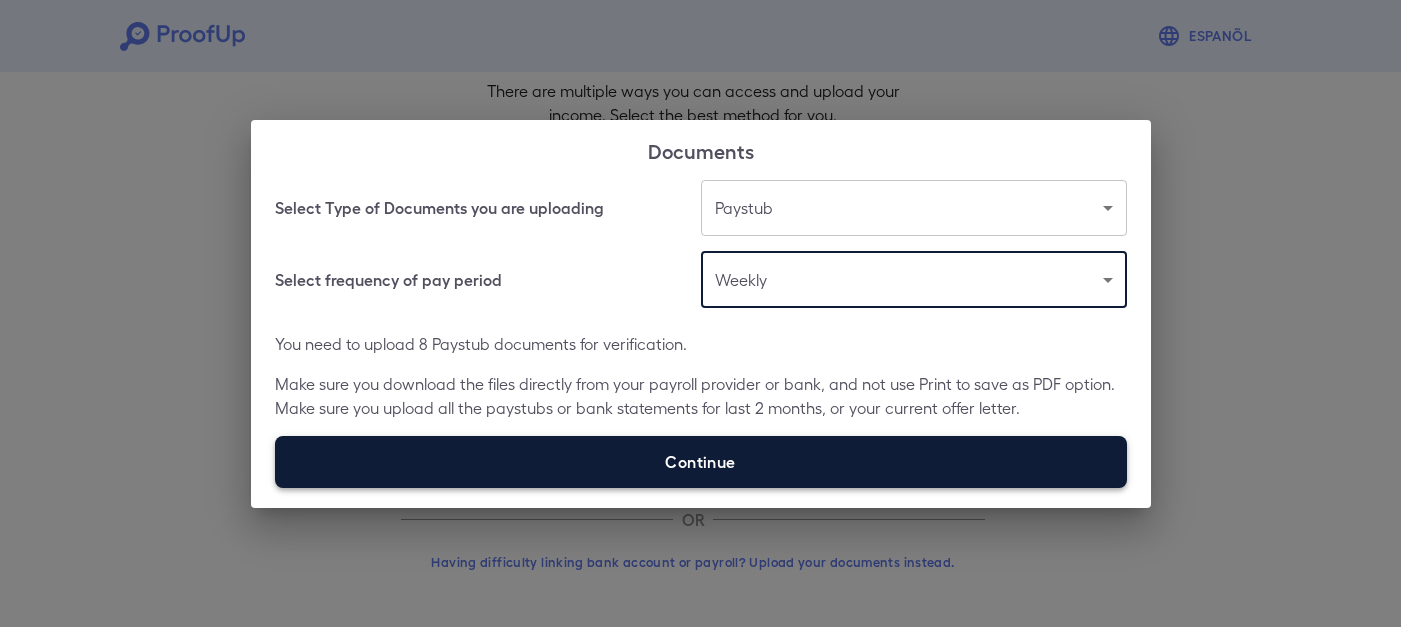 click on "Continue" at bounding box center (701, 462) 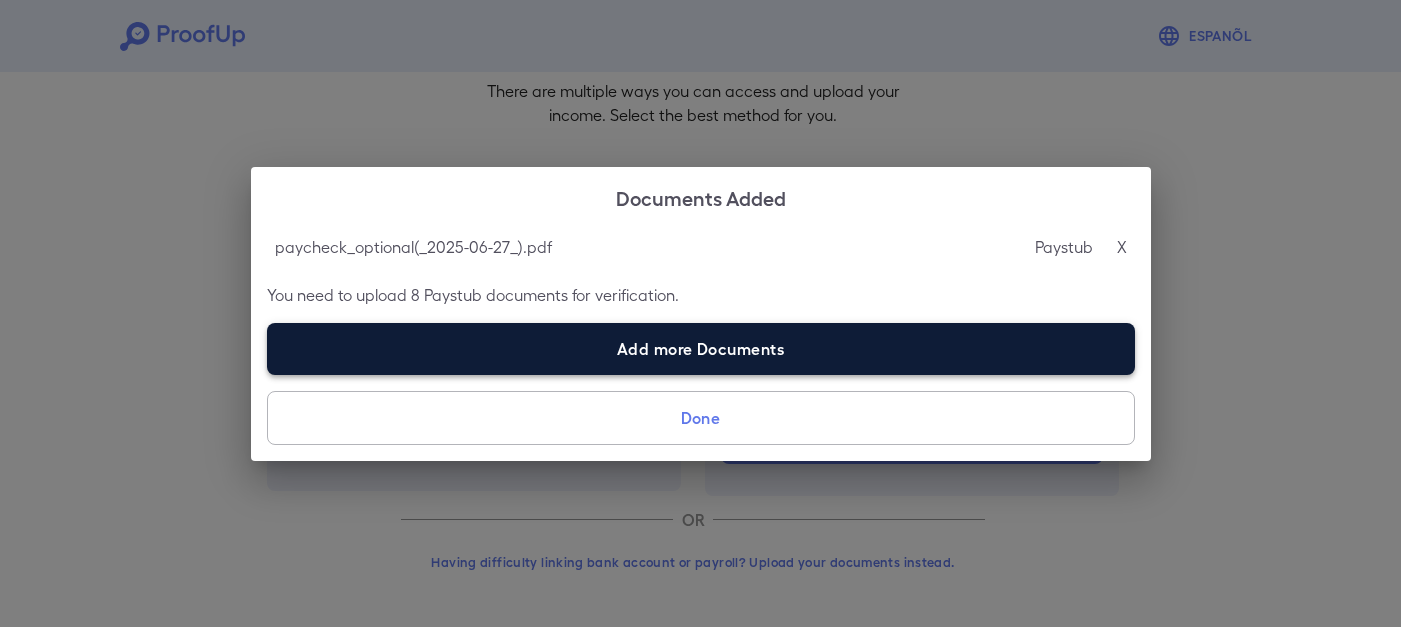 click on "Add more Documents" at bounding box center [701, 349] 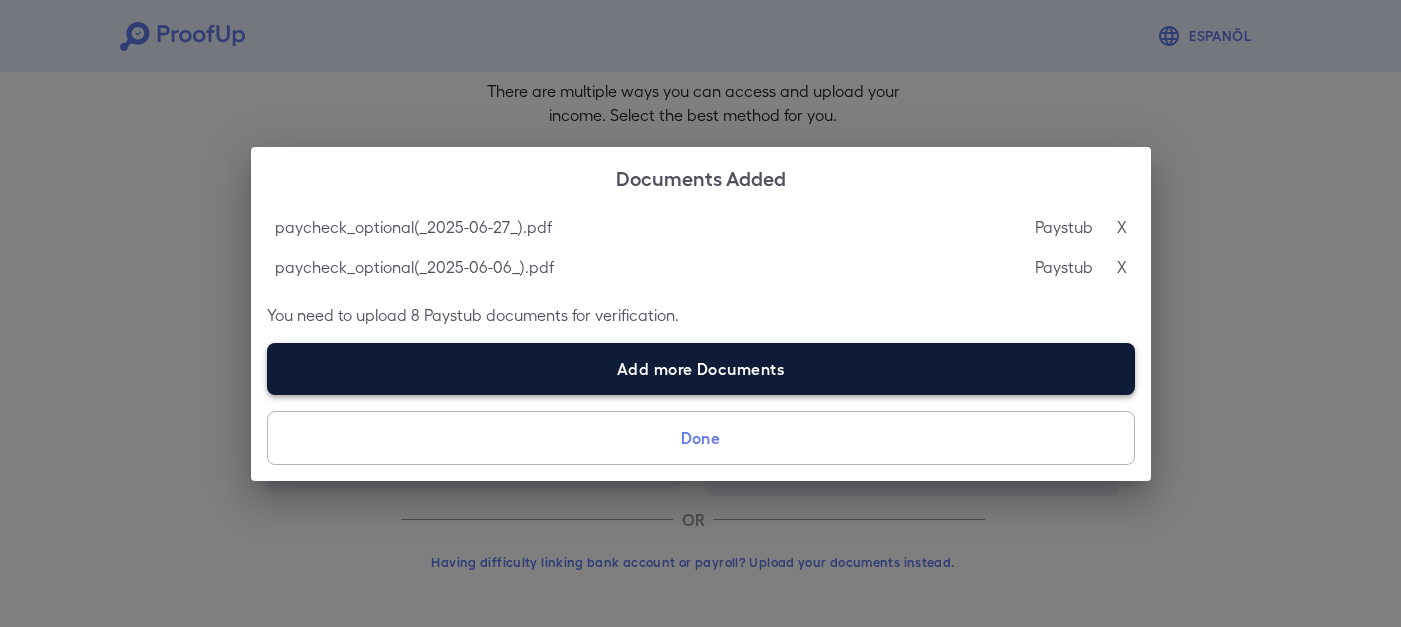 click on "Add more Documents" at bounding box center (701, 369) 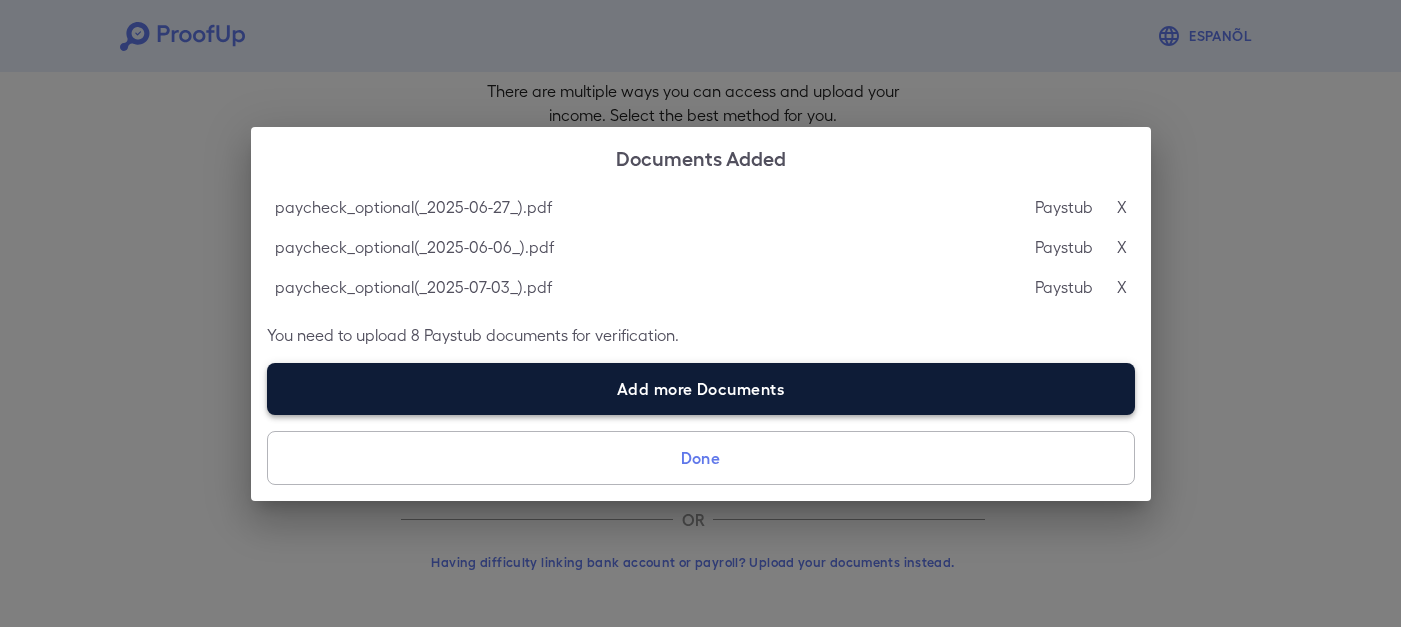 click on "Add more Documents" at bounding box center (701, 389) 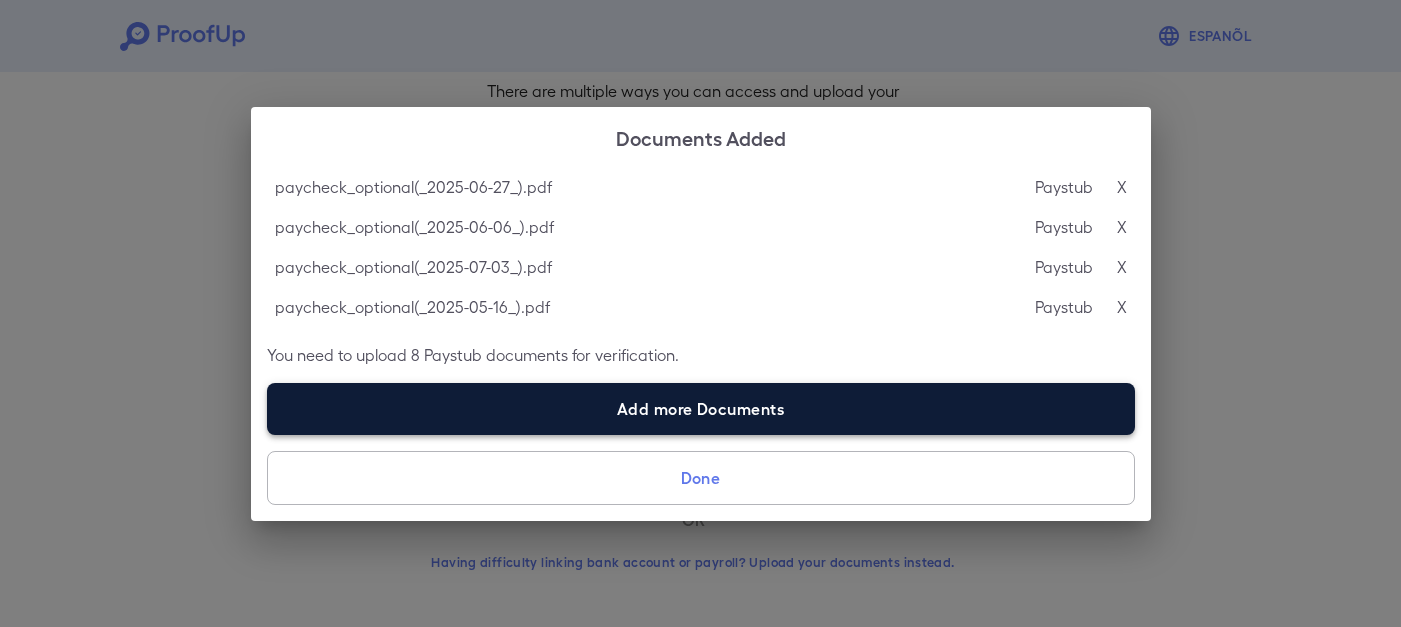 click on "Add more Documents" at bounding box center (701, 409) 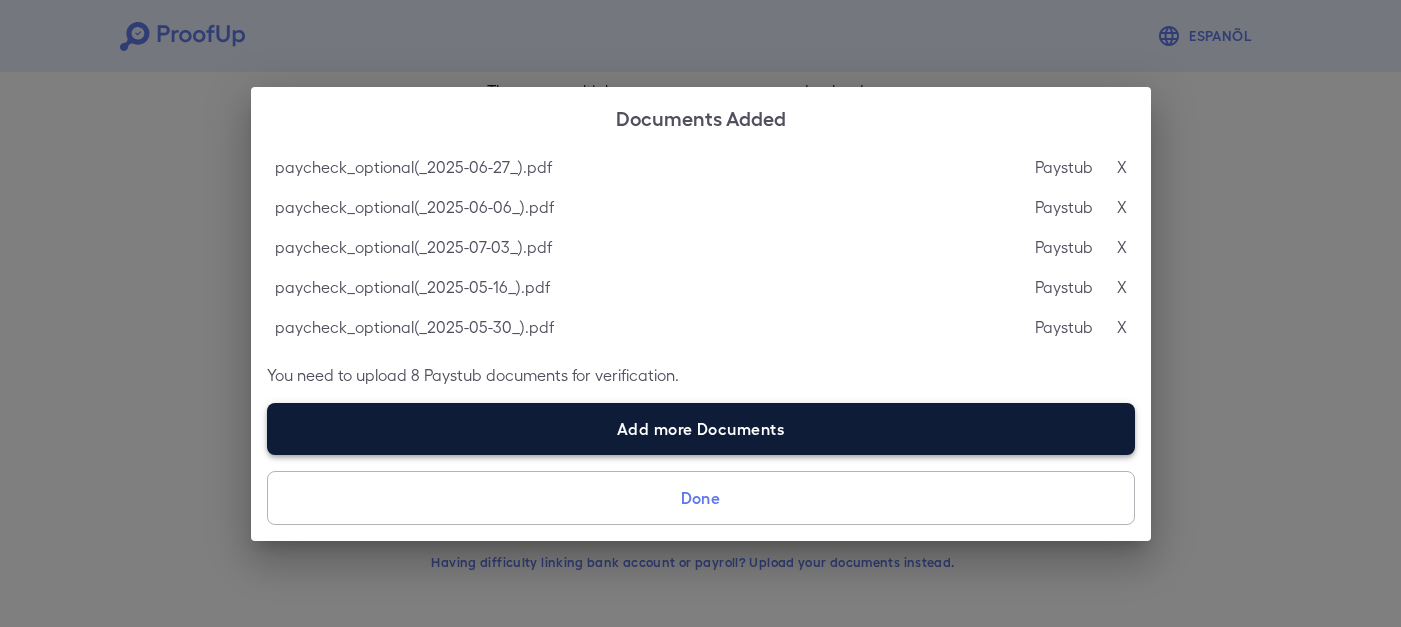 click on "Add more Documents" at bounding box center (701, 429) 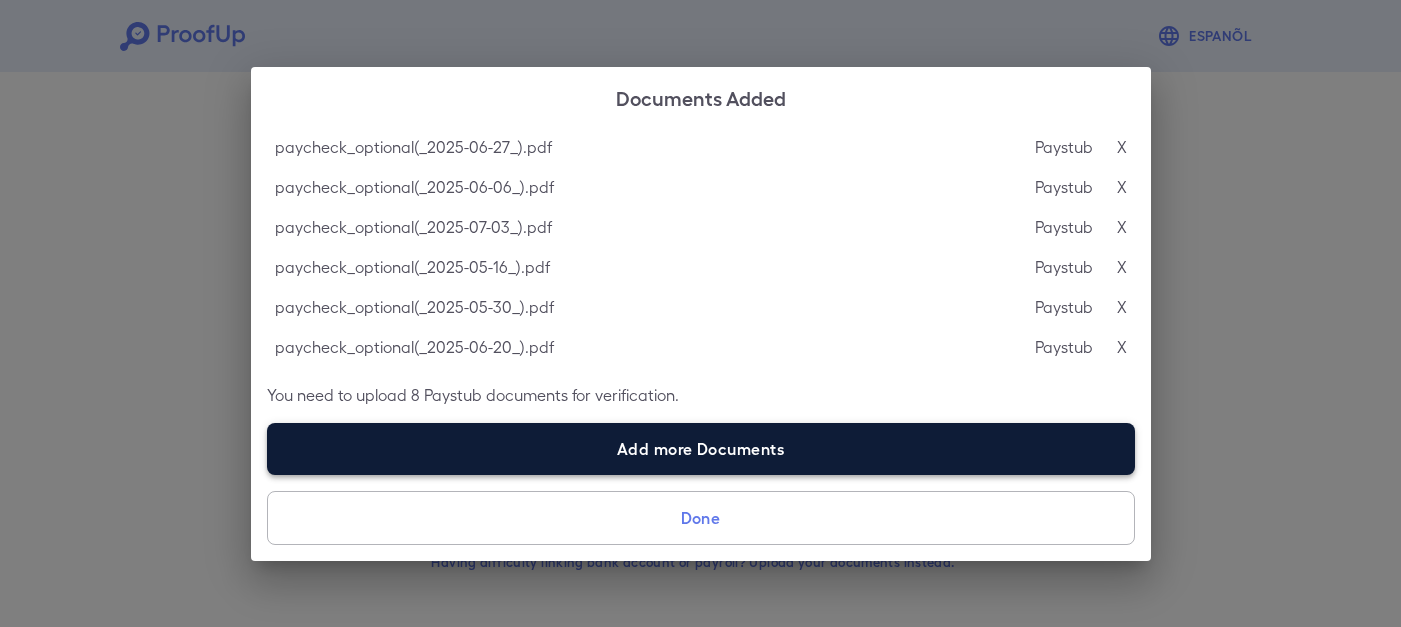 click on "Add more Documents" at bounding box center [701, 449] 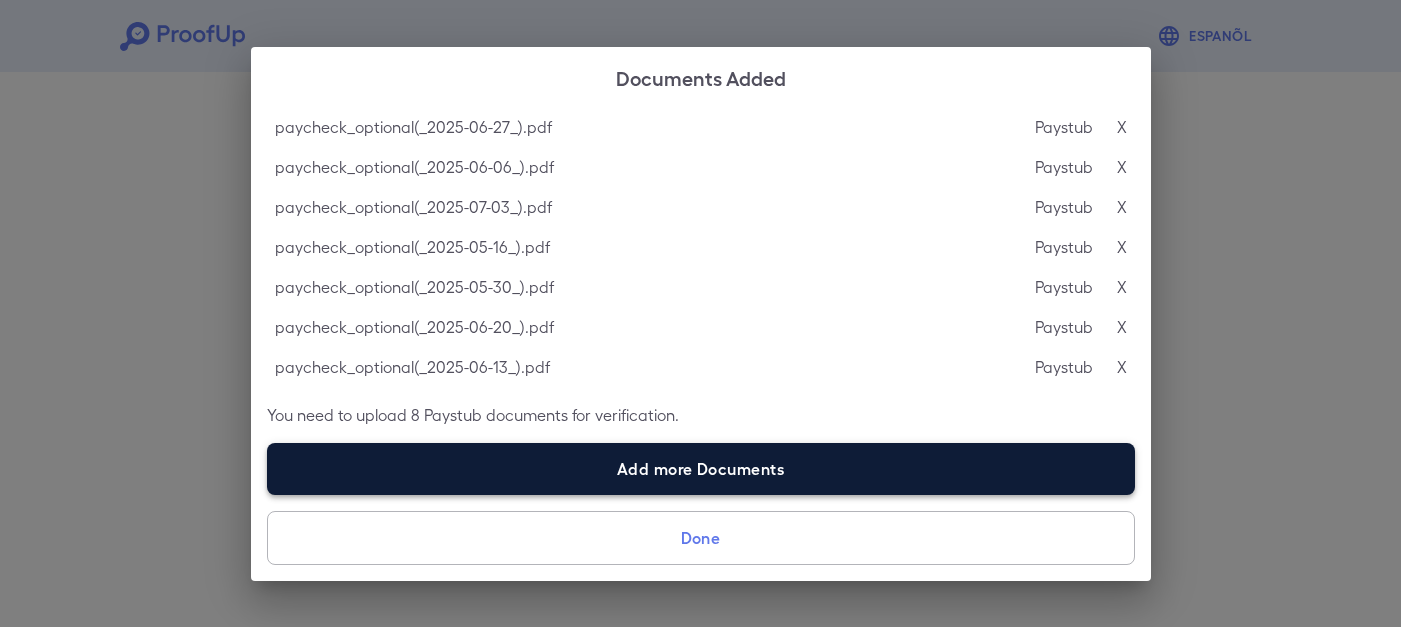 click on "Add more Documents" at bounding box center (701, 469) 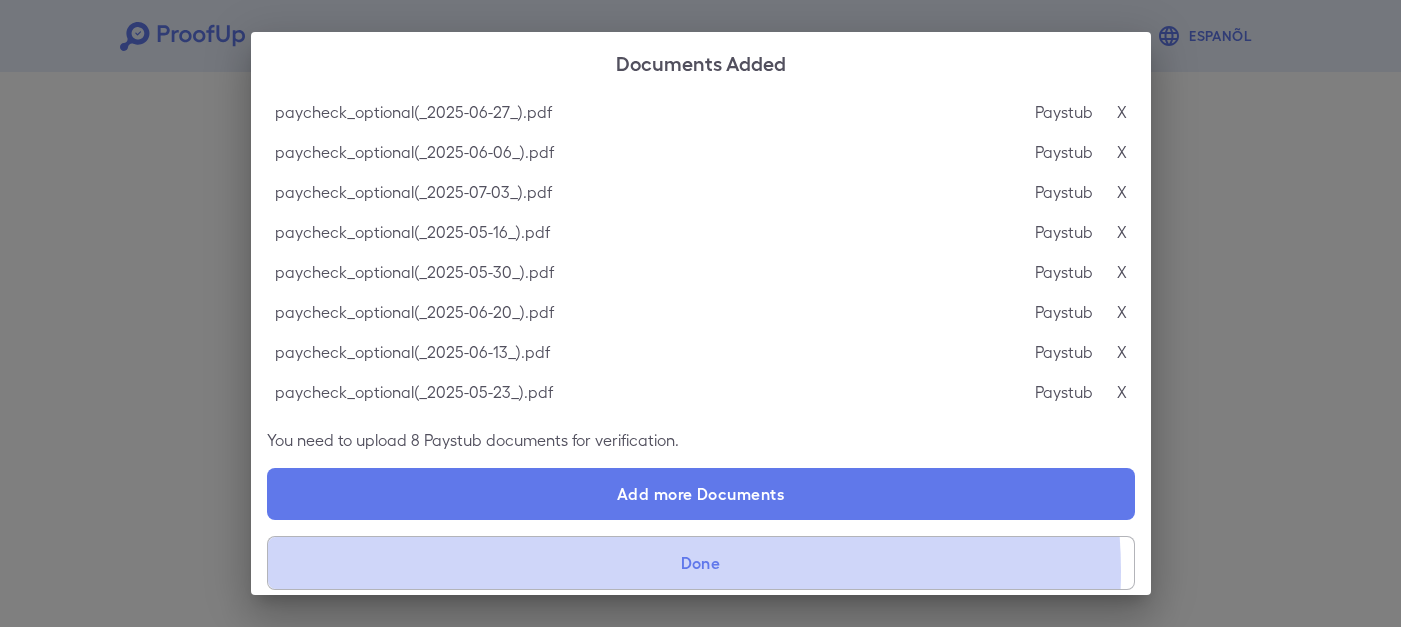 click on "Done" at bounding box center [701, 563] 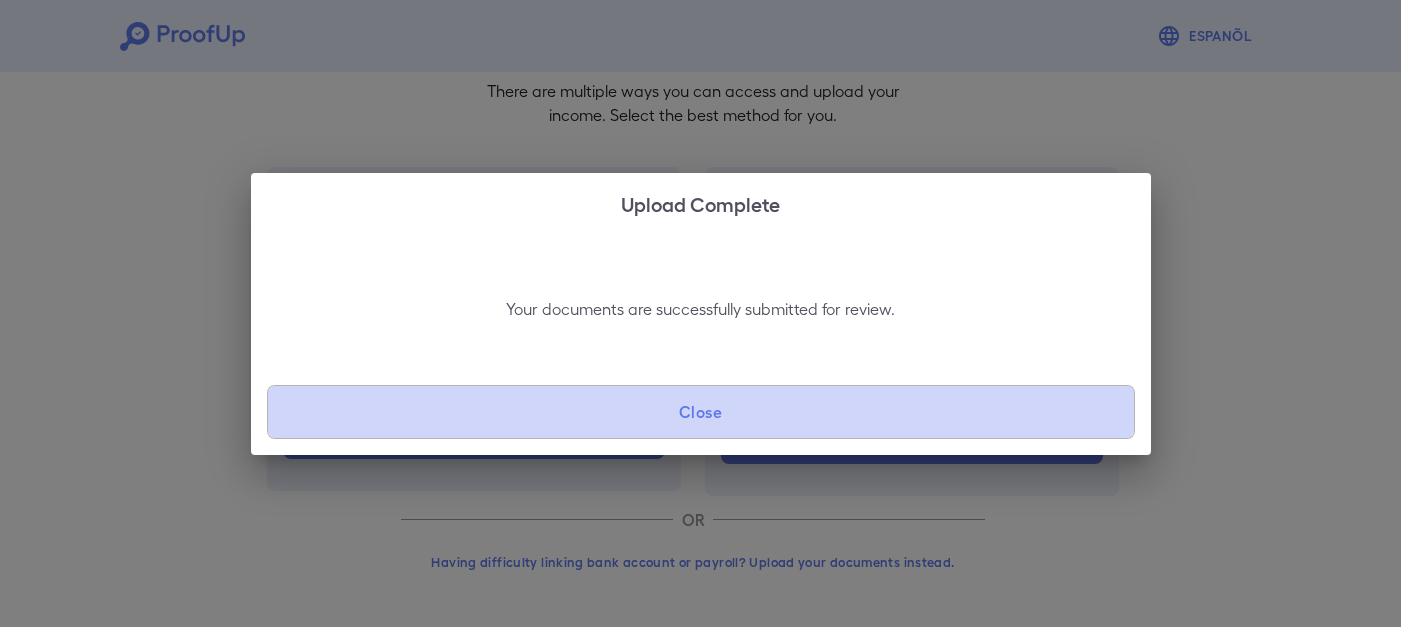 click on "Close" at bounding box center [701, 412] 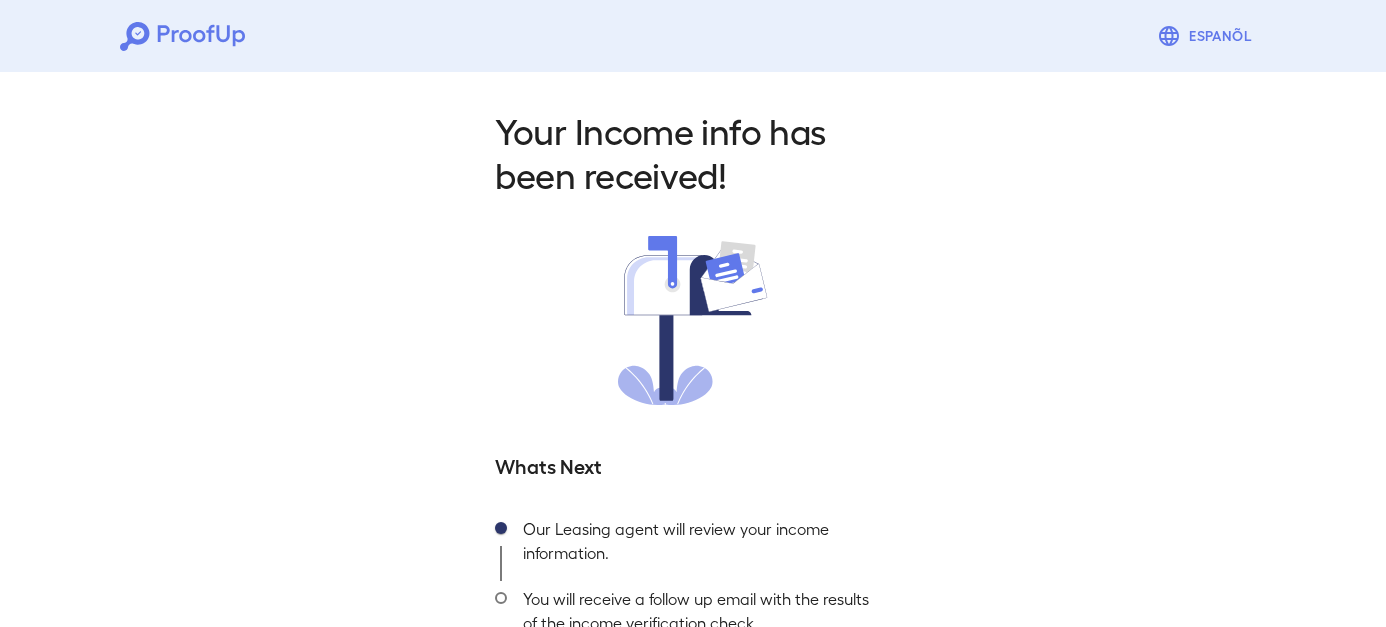 scroll, scrollTop: 139, scrollLeft: 0, axis: vertical 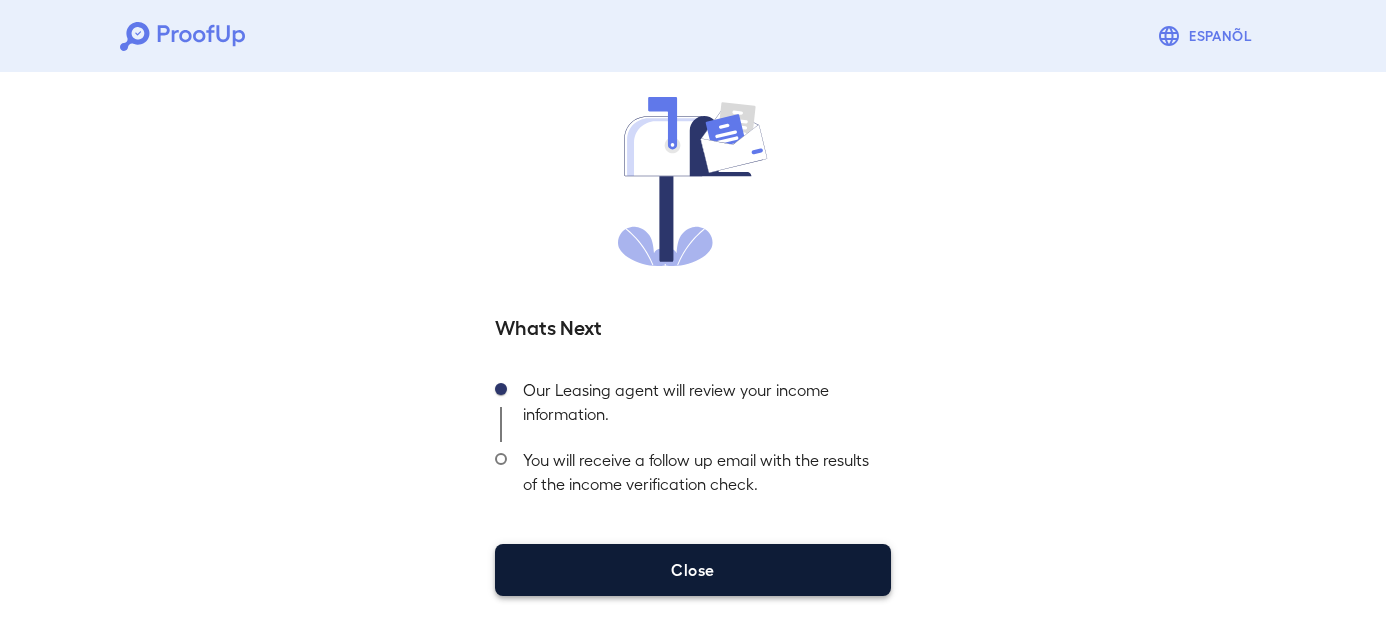 click on "Close" at bounding box center (693, 570) 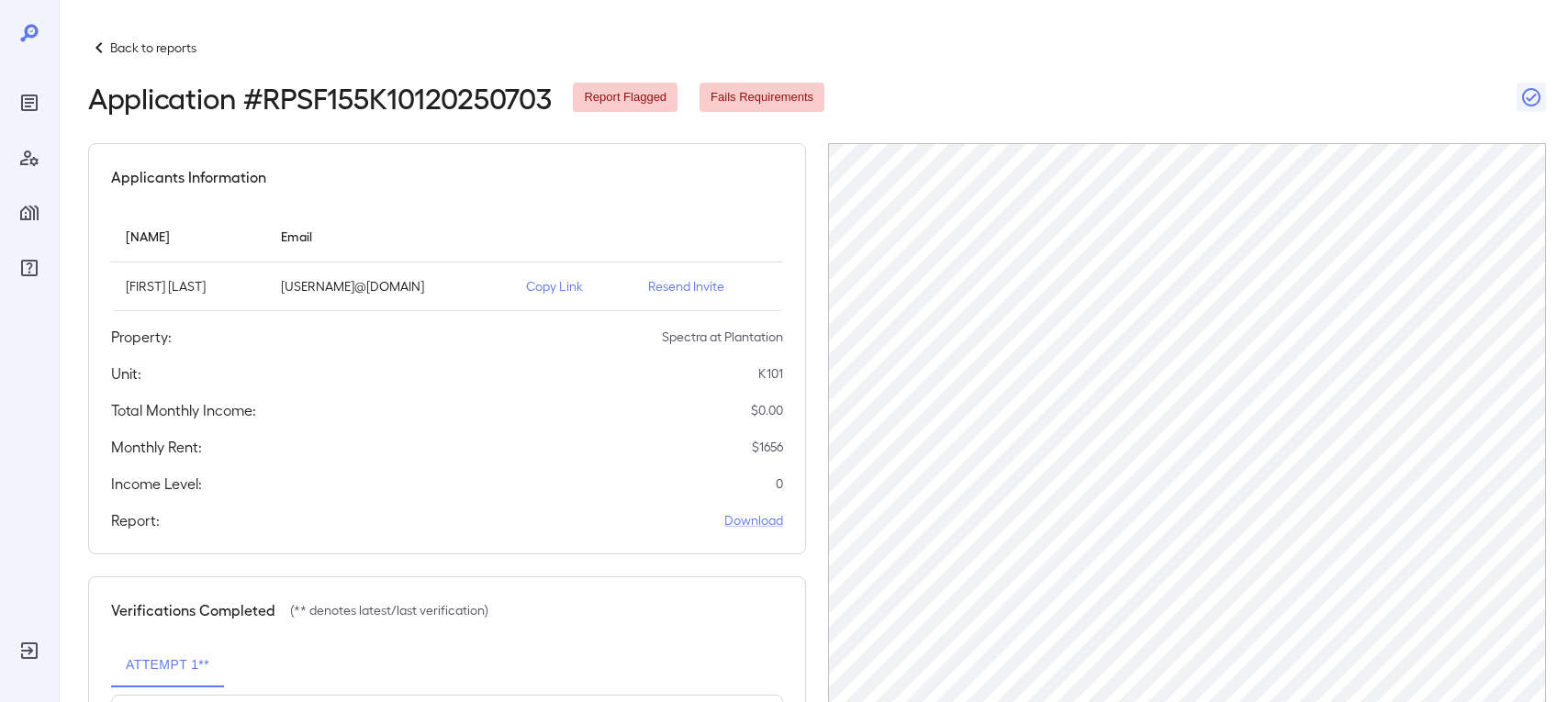scroll, scrollTop: 0, scrollLeft: 0, axis: both 